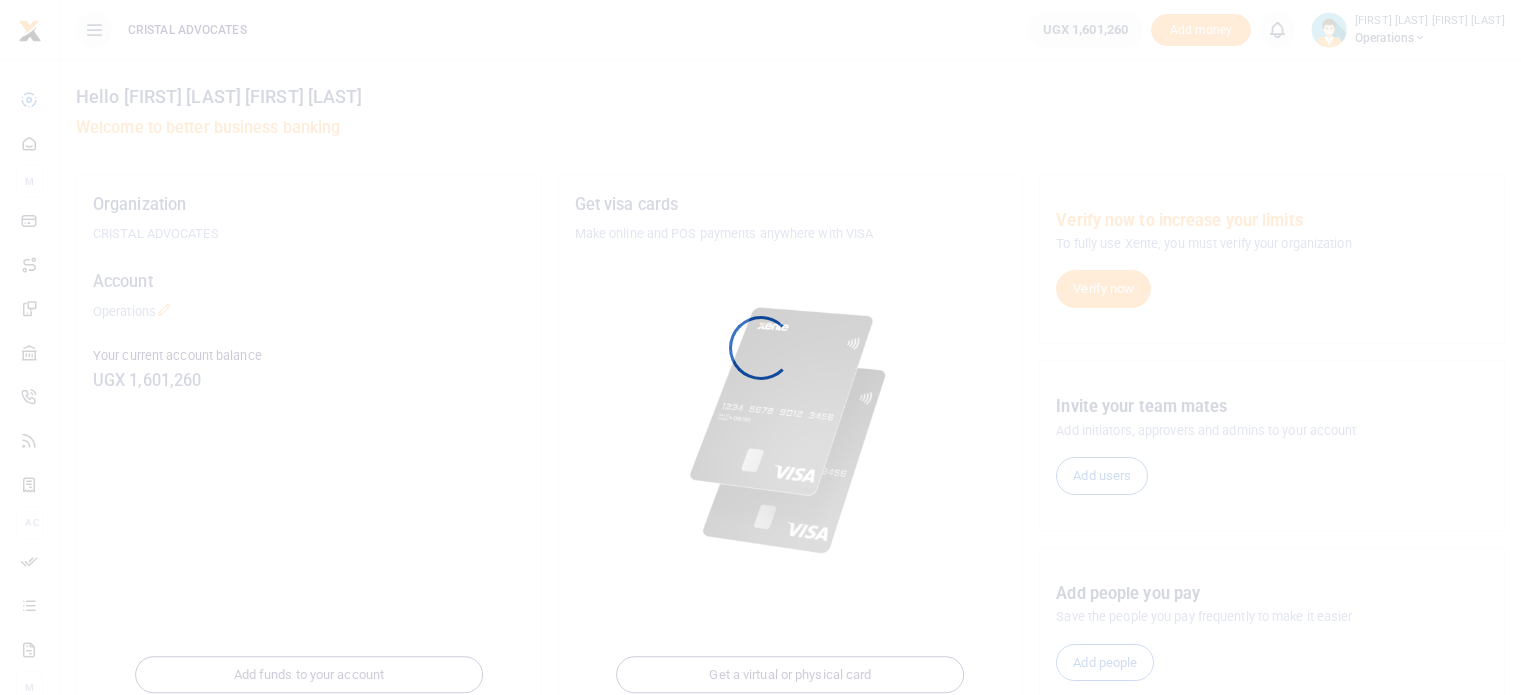 scroll, scrollTop: 0, scrollLeft: 0, axis: both 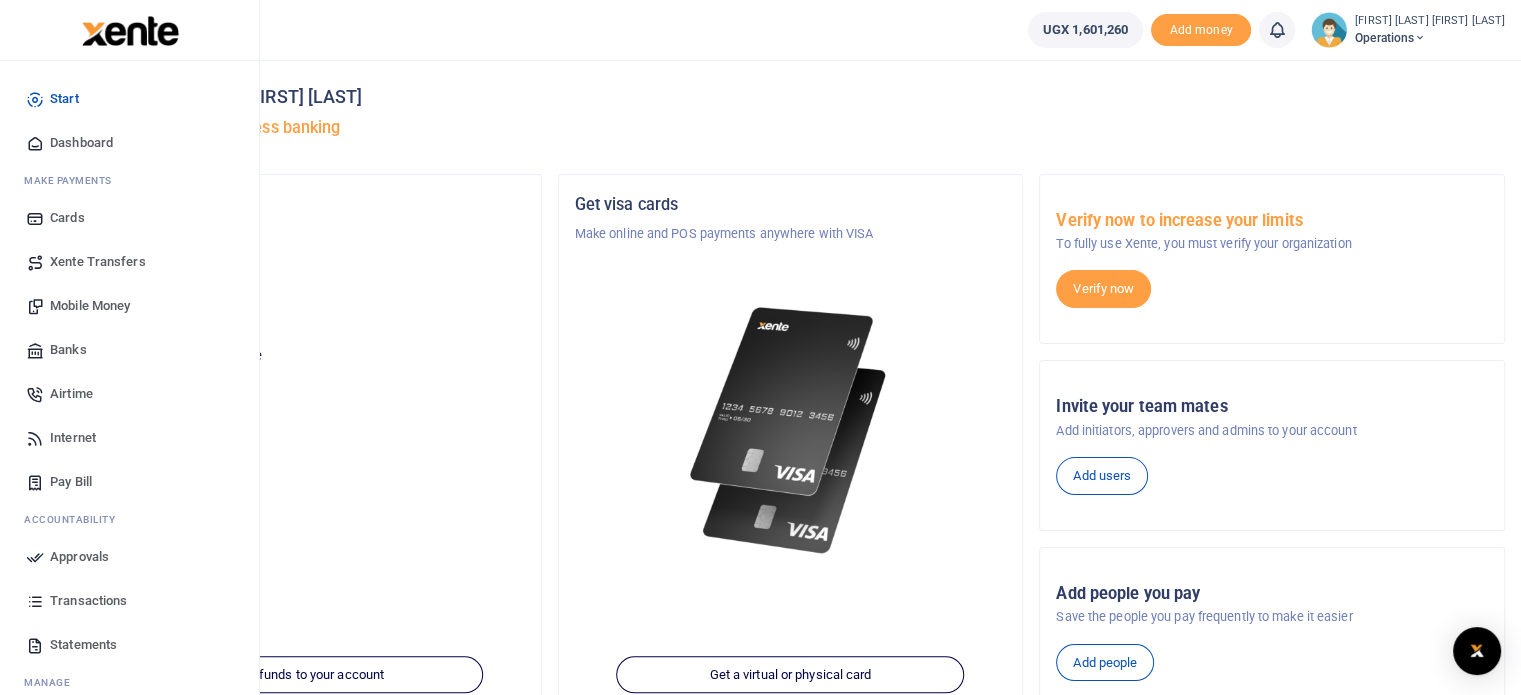 click on "Mobile Money" at bounding box center (90, 306) 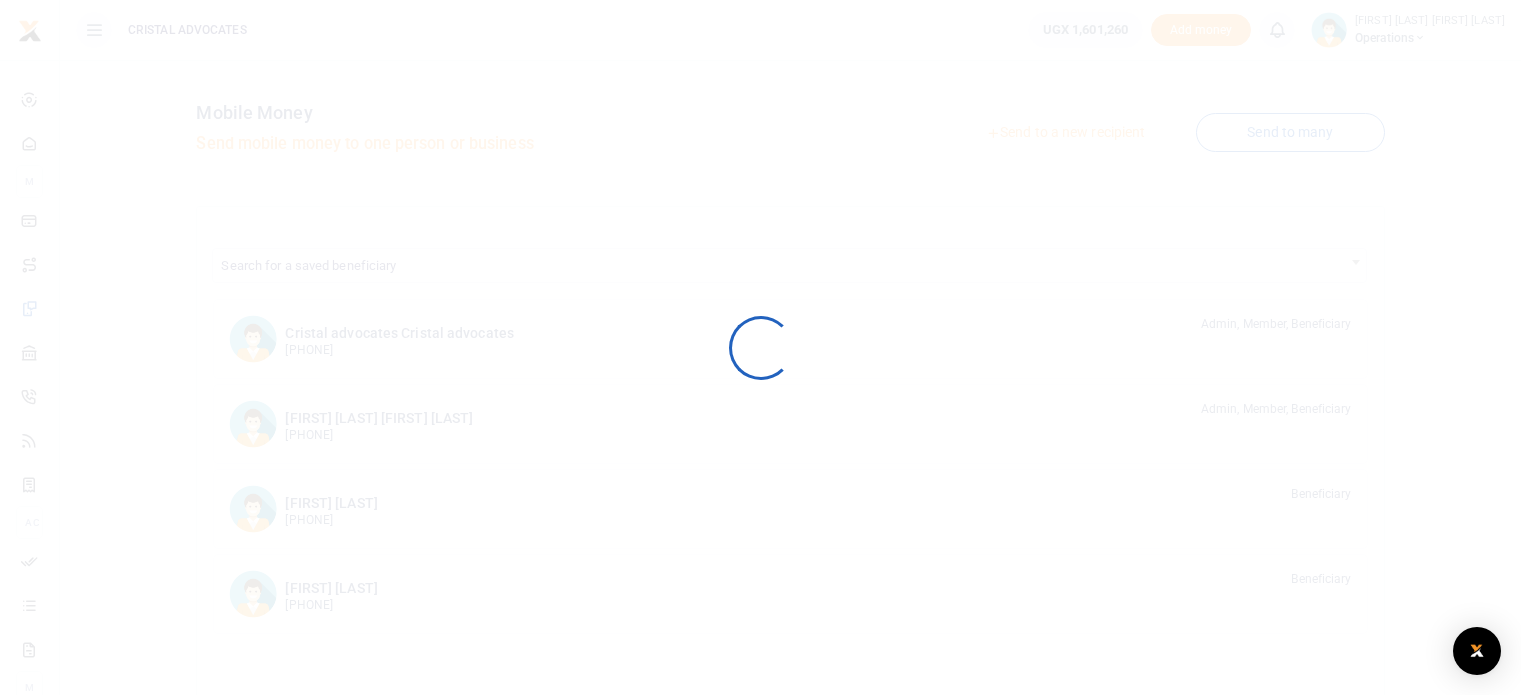 scroll, scrollTop: 0, scrollLeft: 0, axis: both 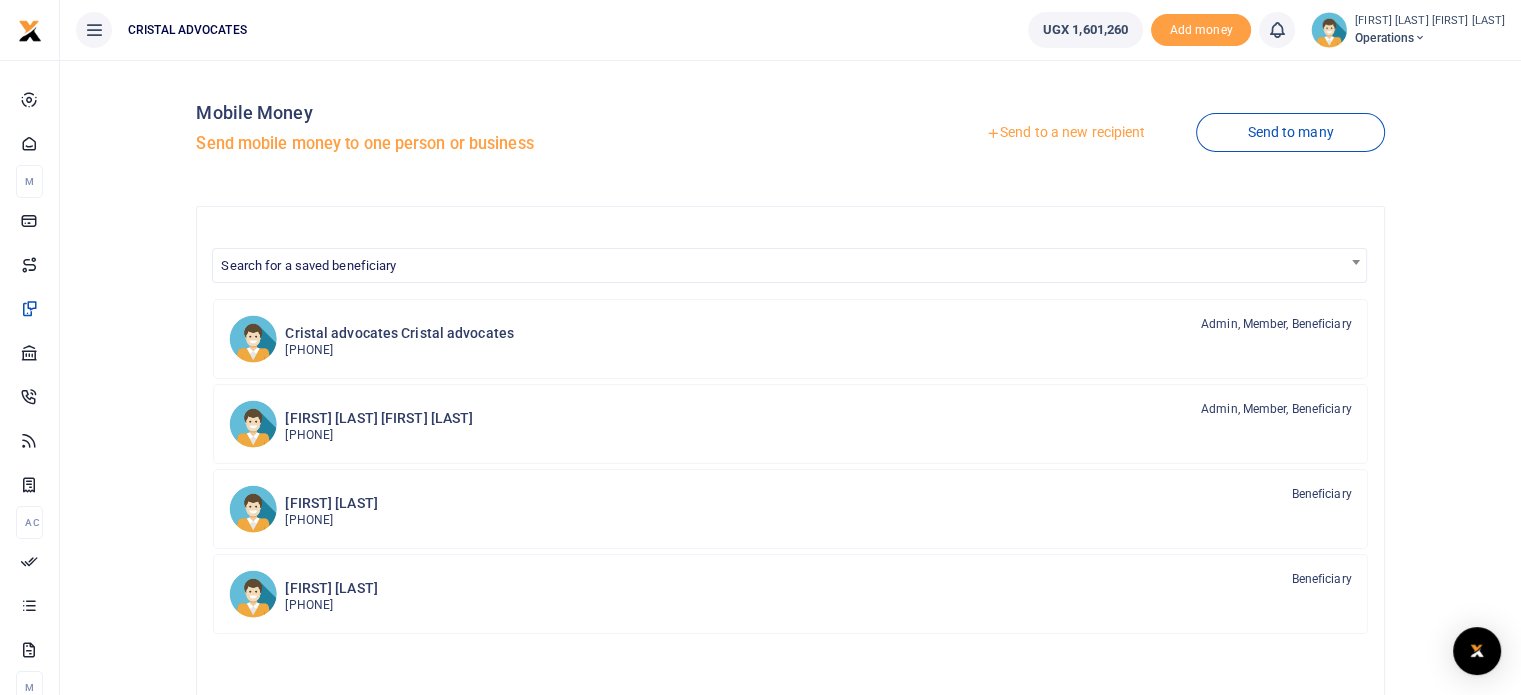 click on "Send to a new recipient" at bounding box center (1065, 133) 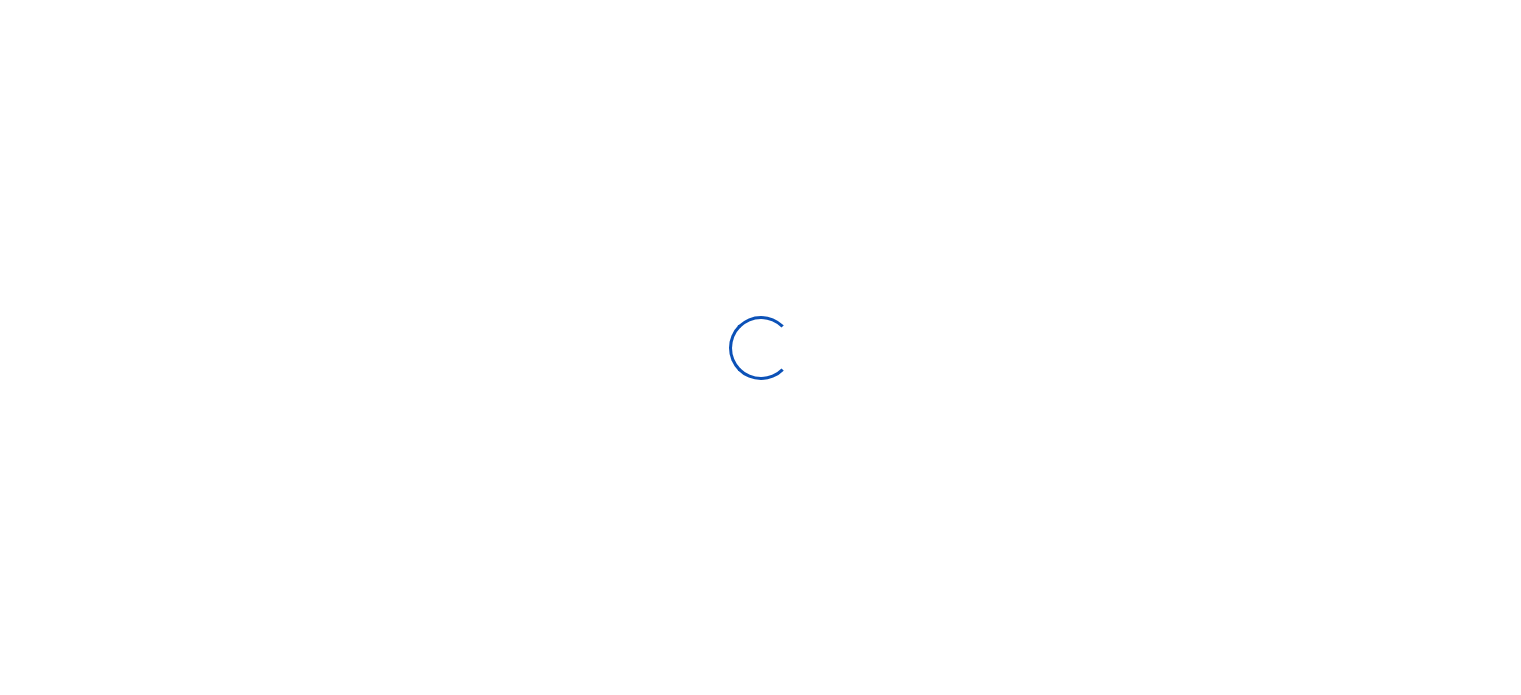 scroll, scrollTop: 0, scrollLeft: 0, axis: both 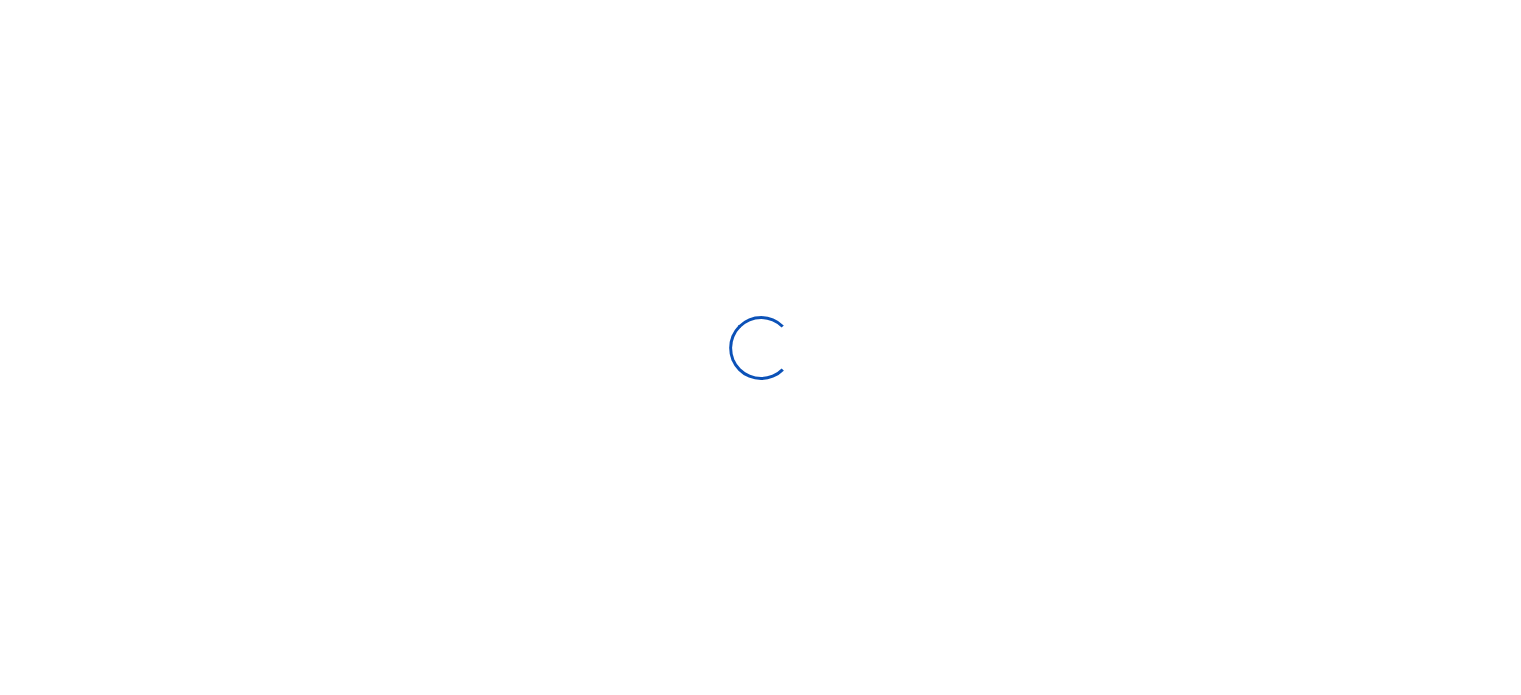 select 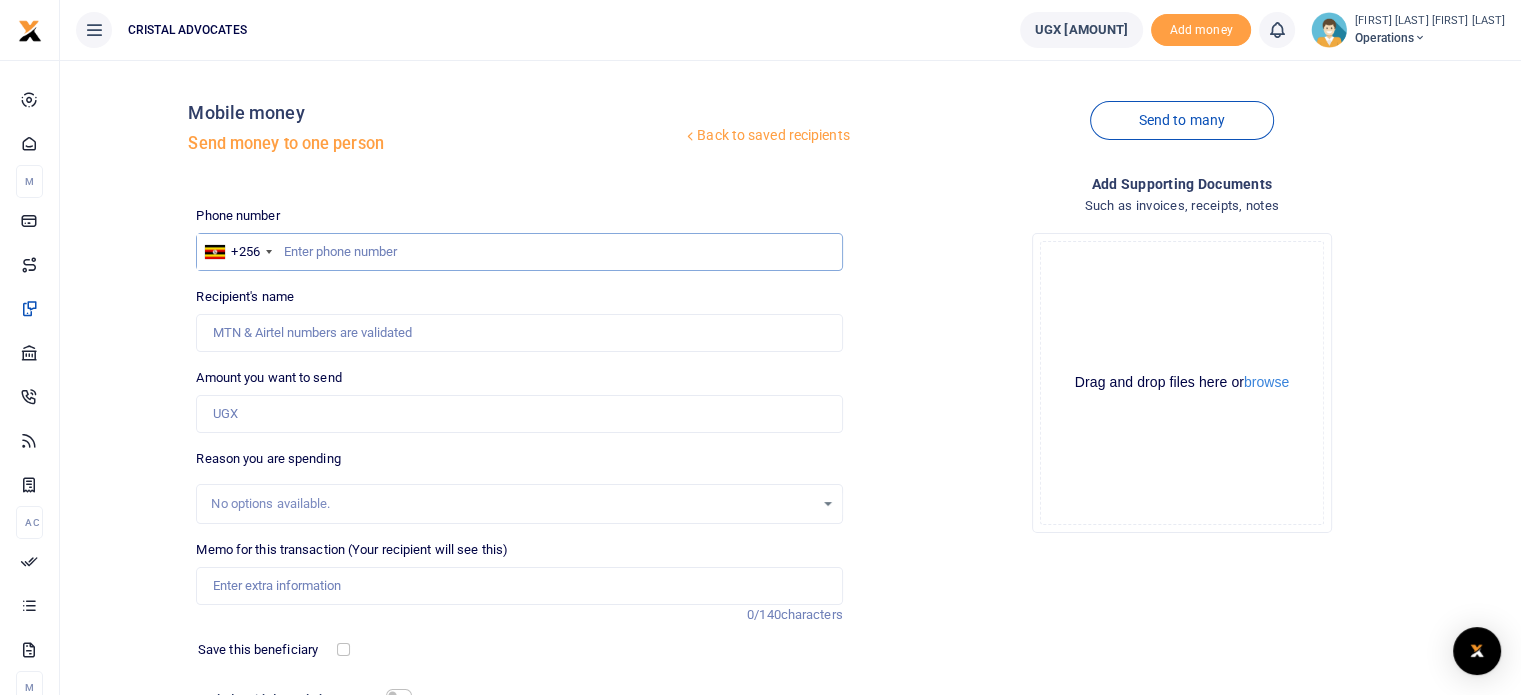 click at bounding box center [519, 252] 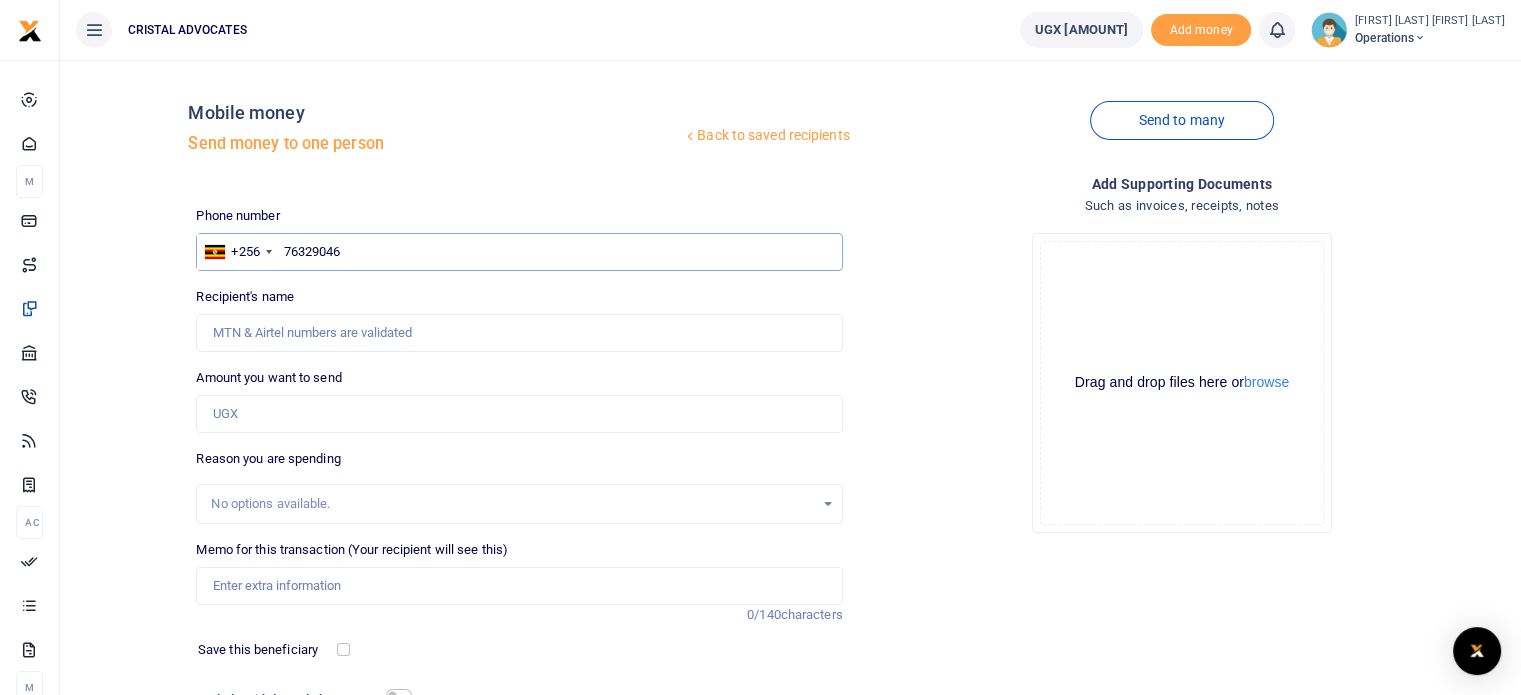 type on "763290465" 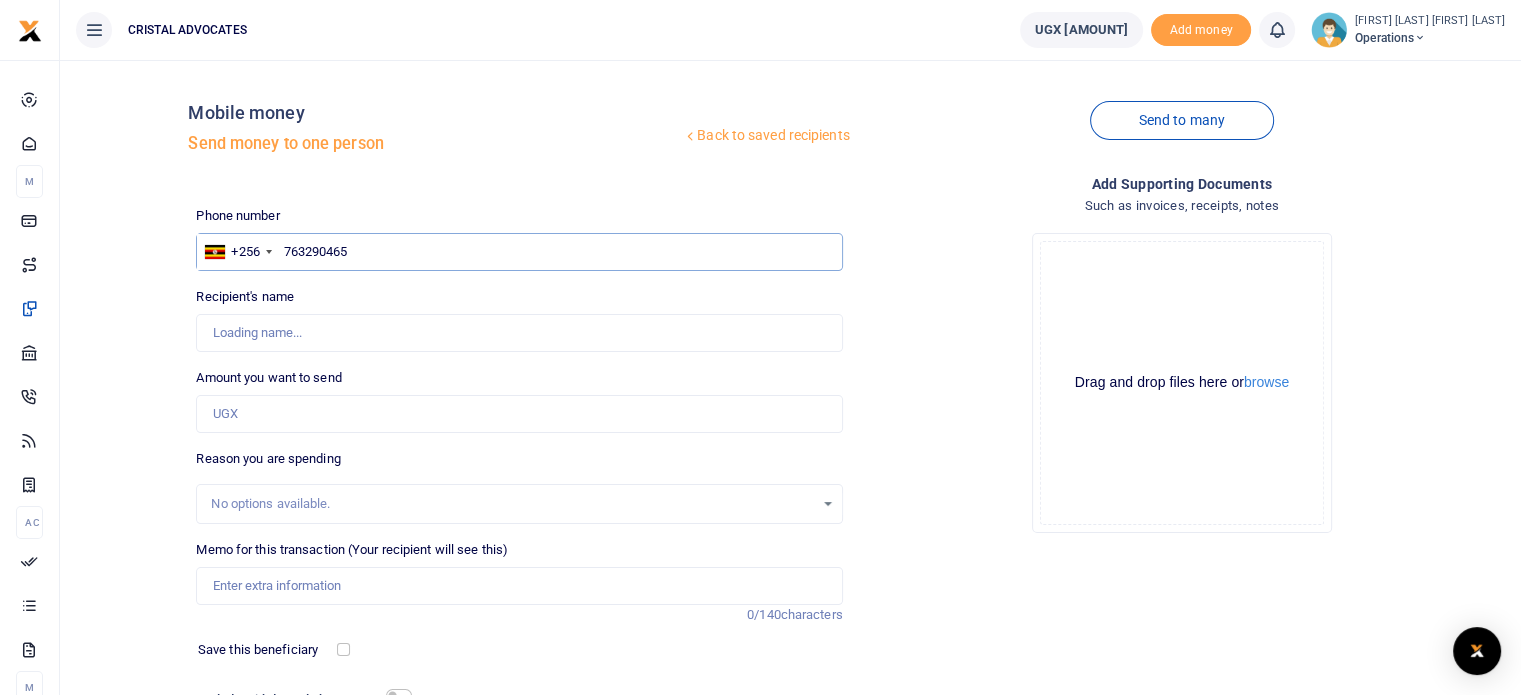 type on "Denis Kakembo" 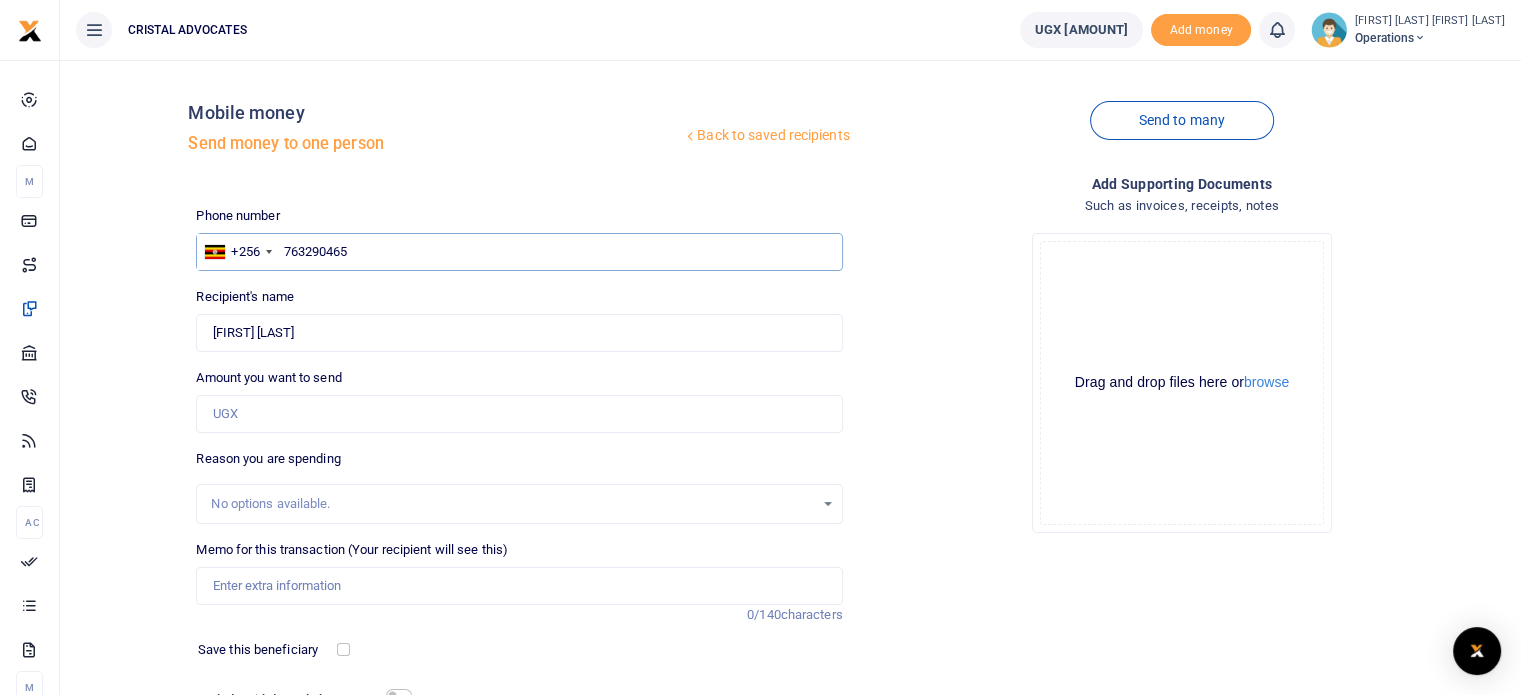 type on "763290465" 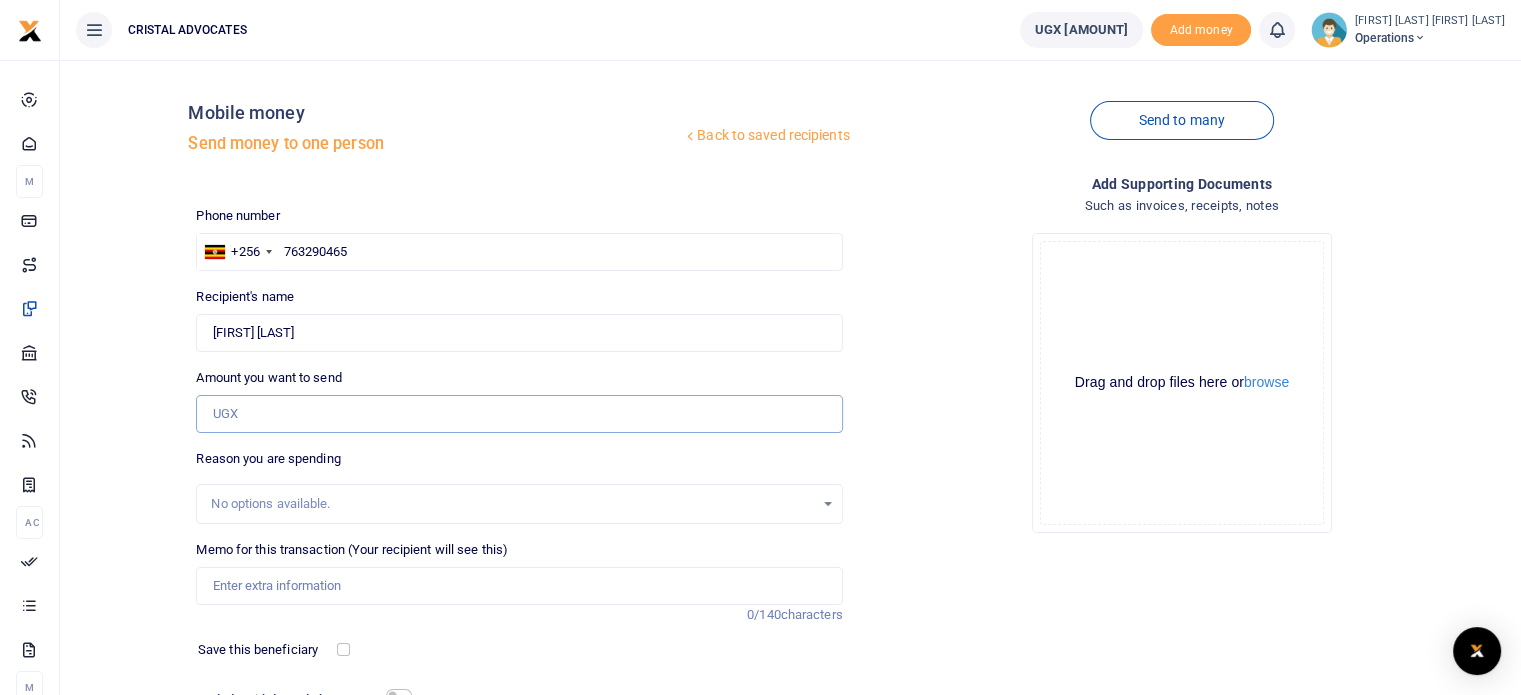 click on "Amount you want to send" at bounding box center (519, 414) 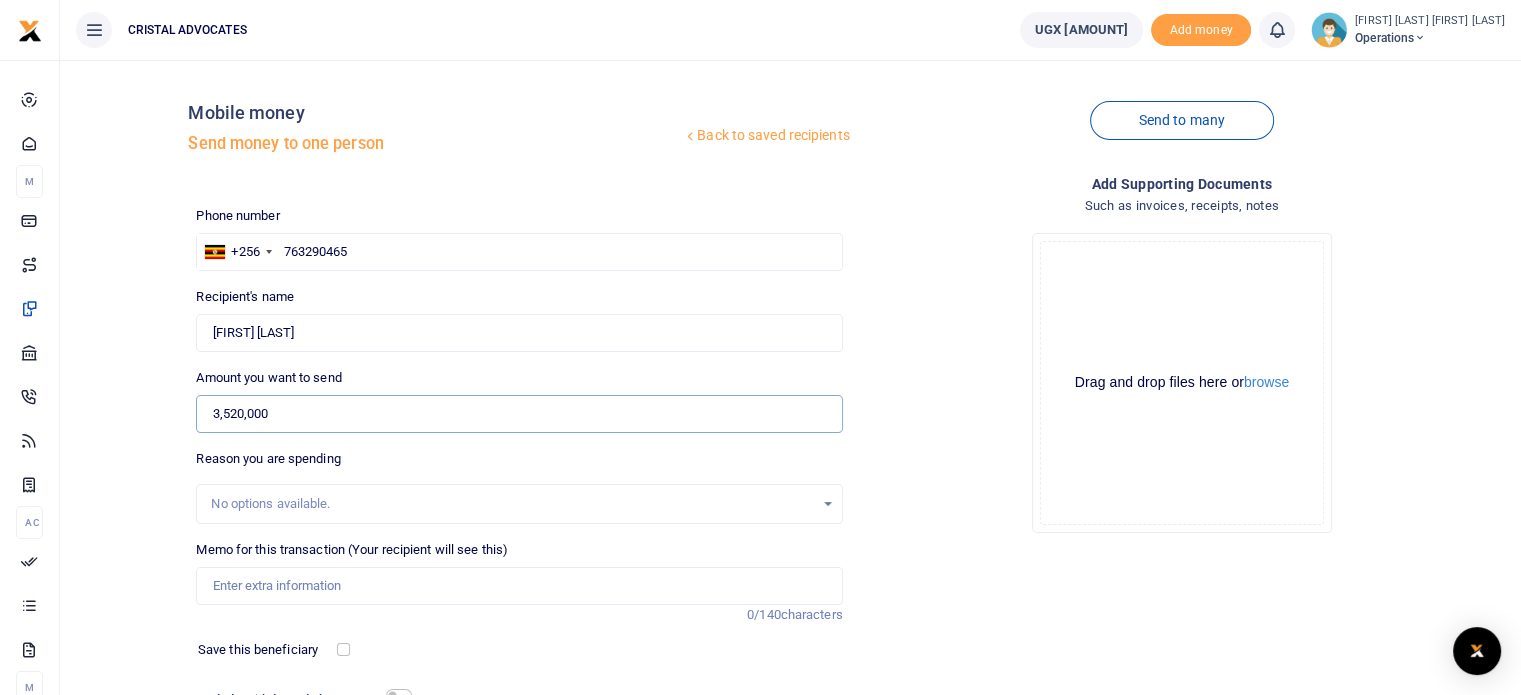 click on "3,520,000" at bounding box center [519, 414] 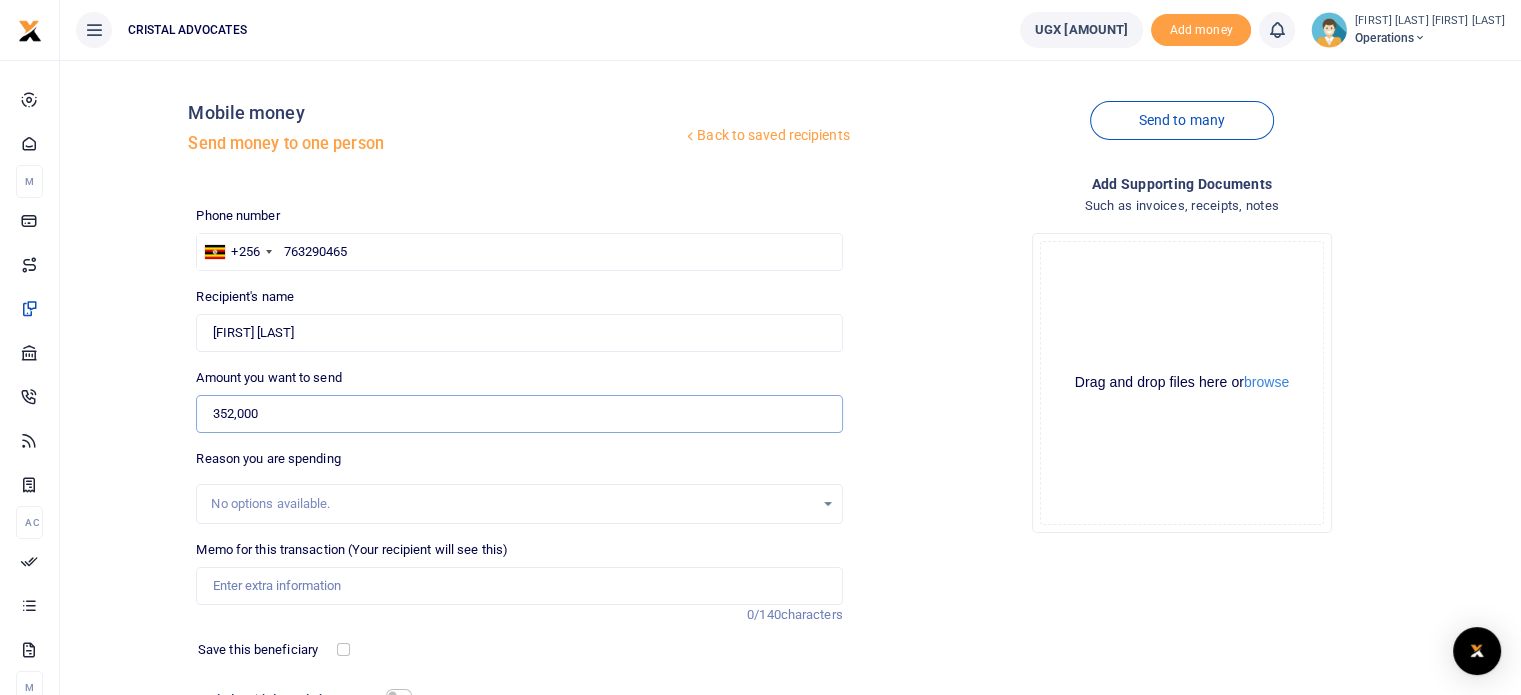 type on "352,000" 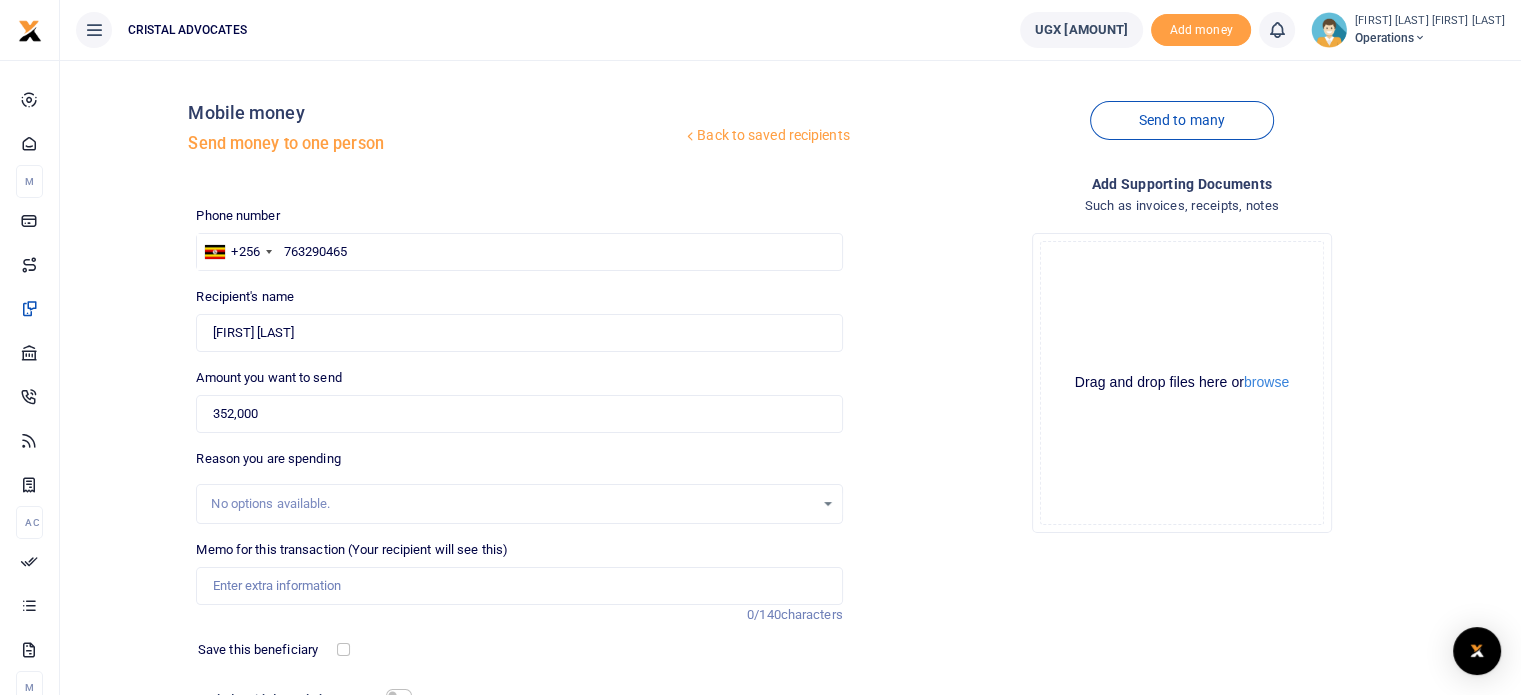 click on "Phone number
+256 Uganda +256 763290465
Phone is required.
Recipient's name
Found
Name is required.
Amount you want to send
352,000
Amount is required.
0/140" at bounding box center [519, 502] 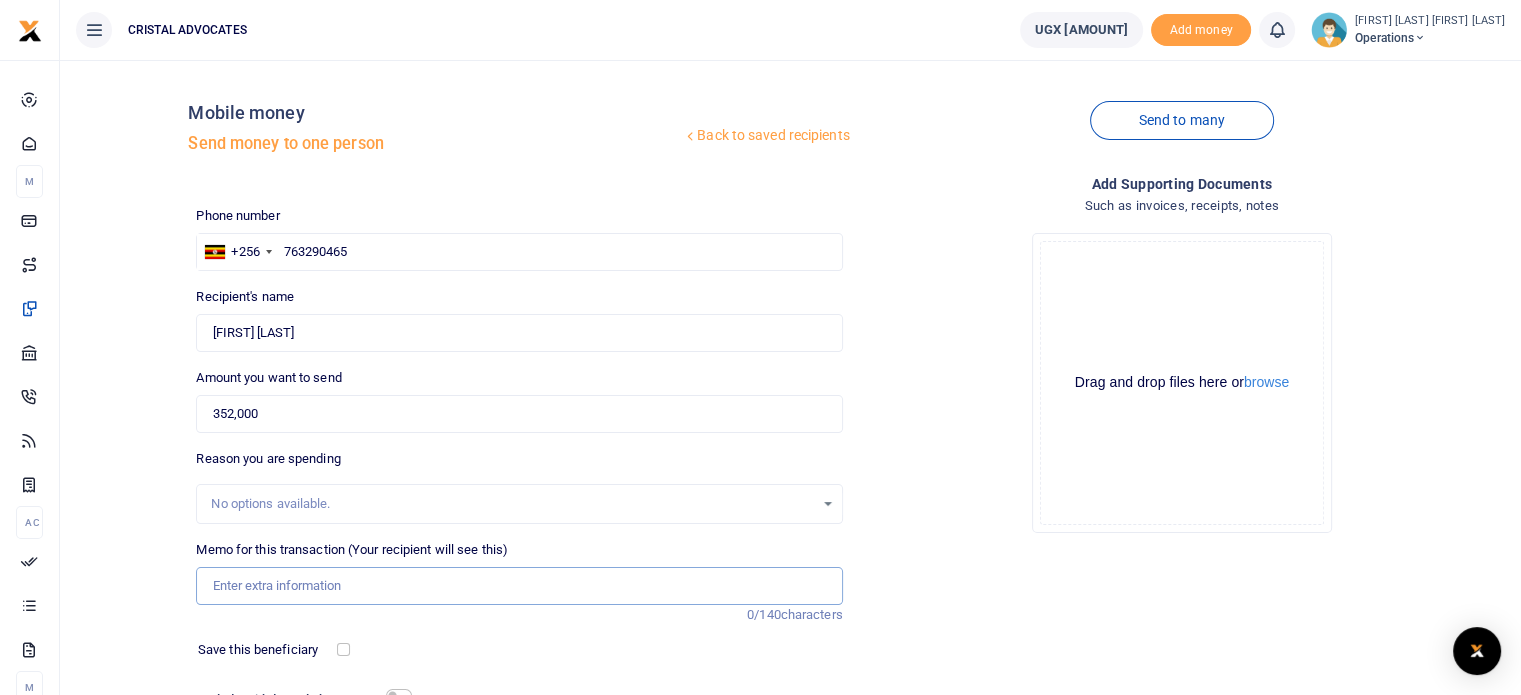 click on "Memo for this transaction (Your recipient will see this)" at bounding box center [519, 586] 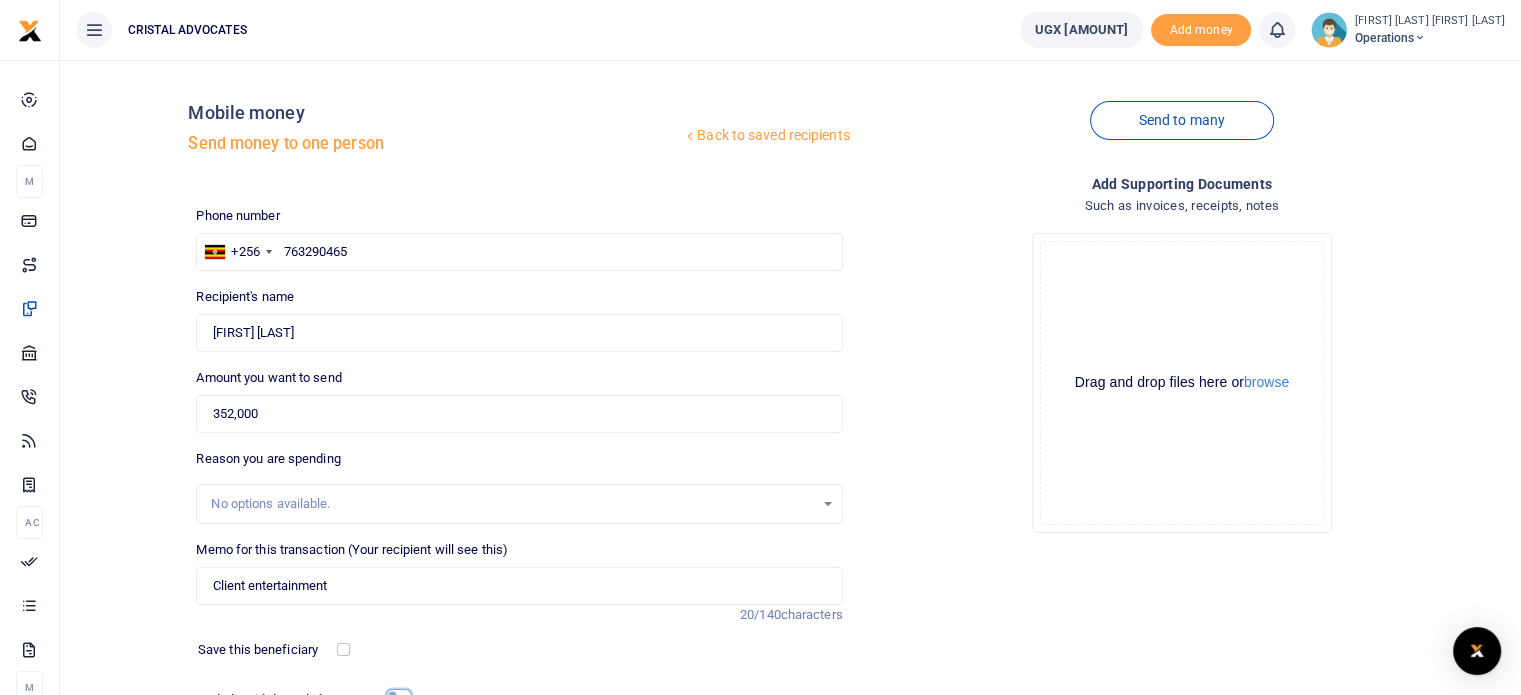 click at bounding box center (399, 695) 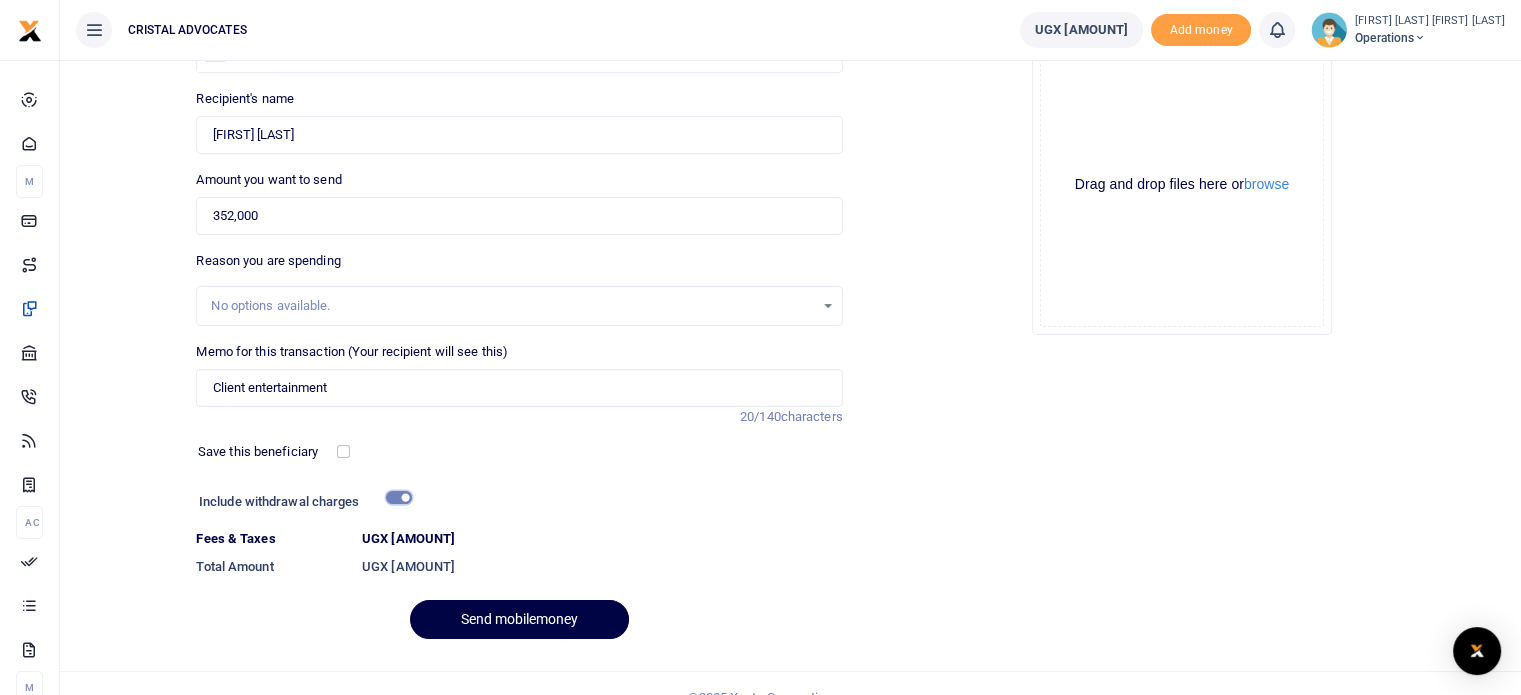 scroll, scrollTop: 225, scrollLeft: 0, axis: vertical 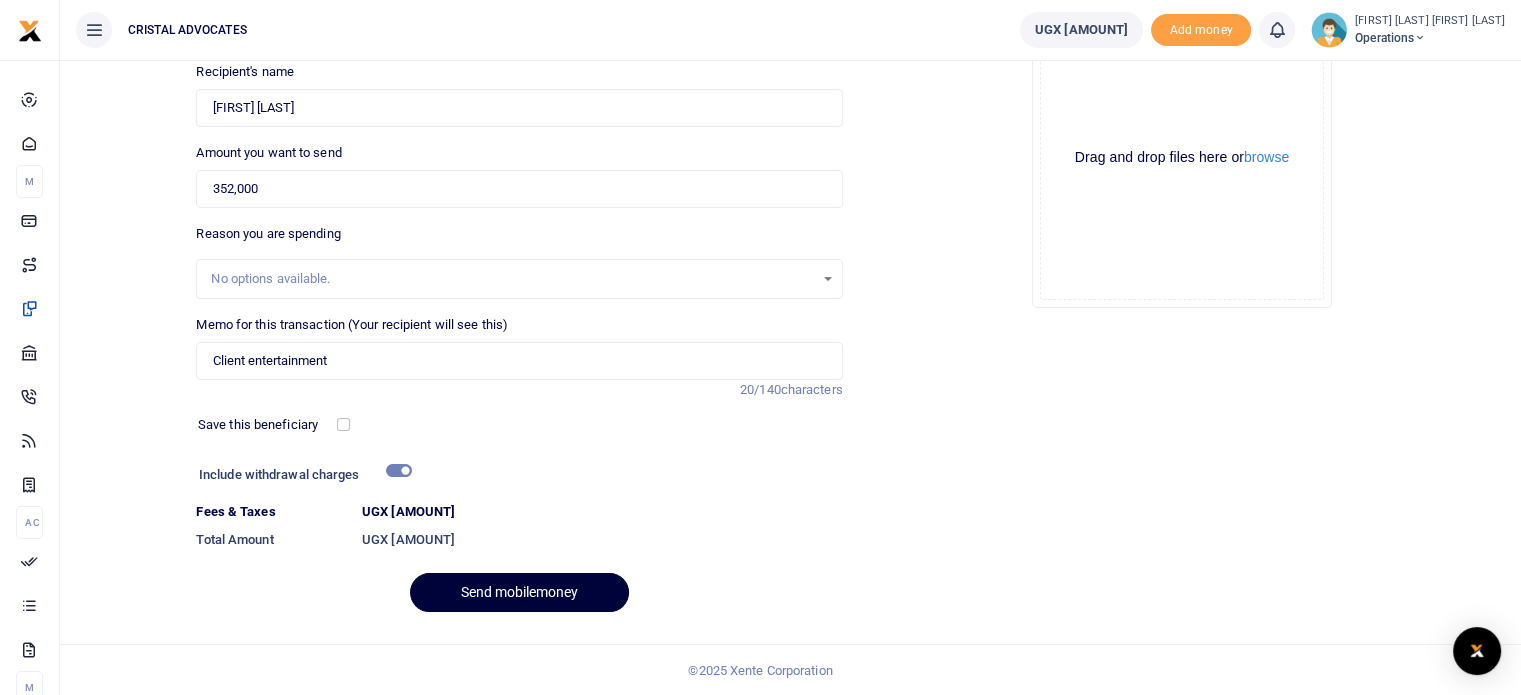click on "Send mobilemoney" at bounding box center (519, 592) 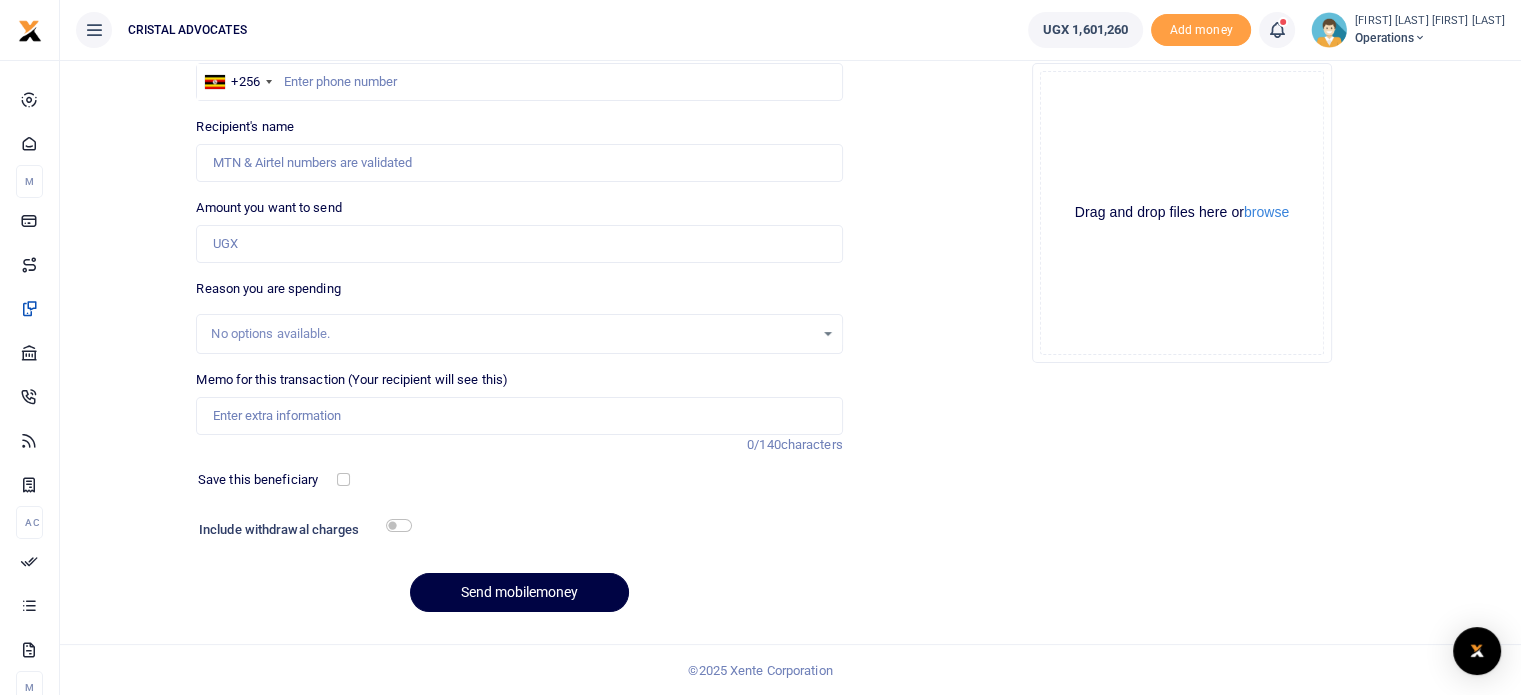 scroll, scrollTop: 170, scrollLeft: 0, axis: vertical 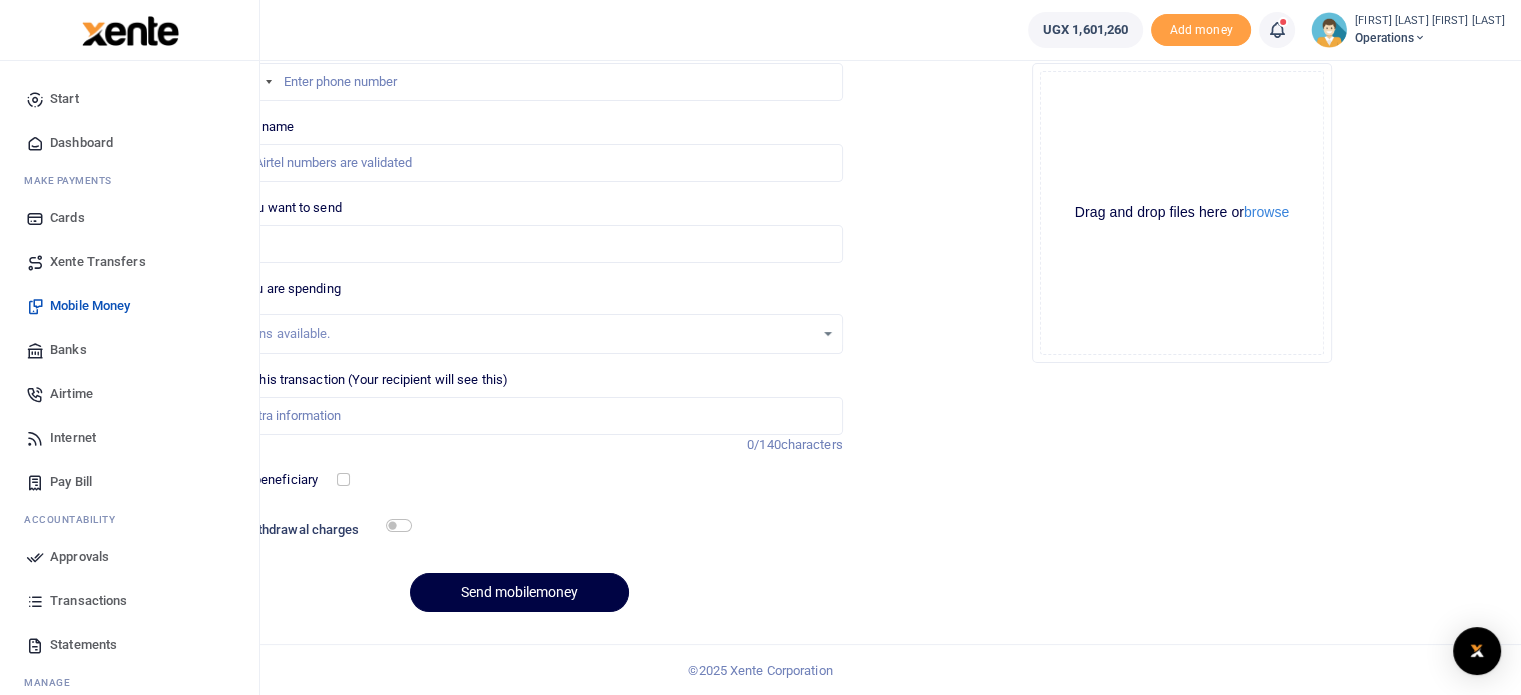 click on "Approvals" at bounding box center [79, 557] 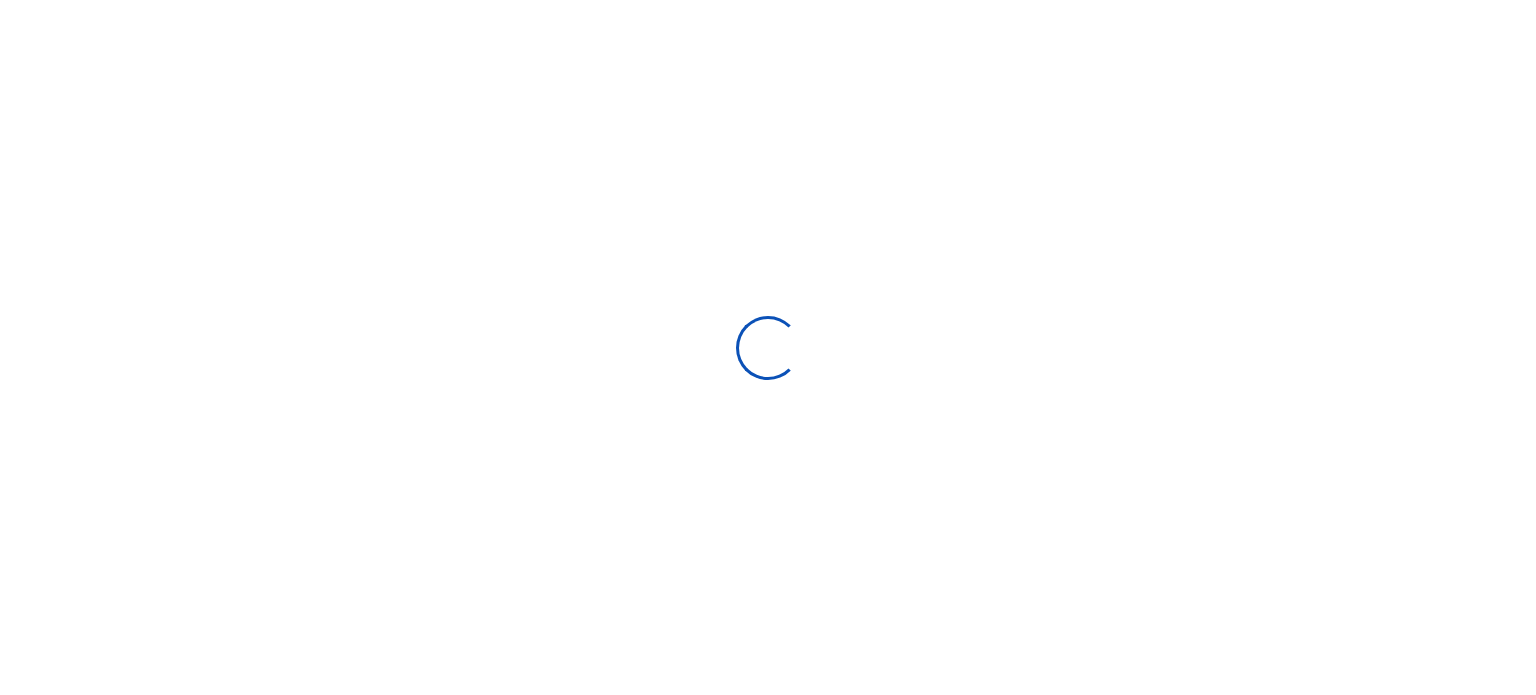 scroll, scrollTop: 0, scrollLeft: 0, axis: both 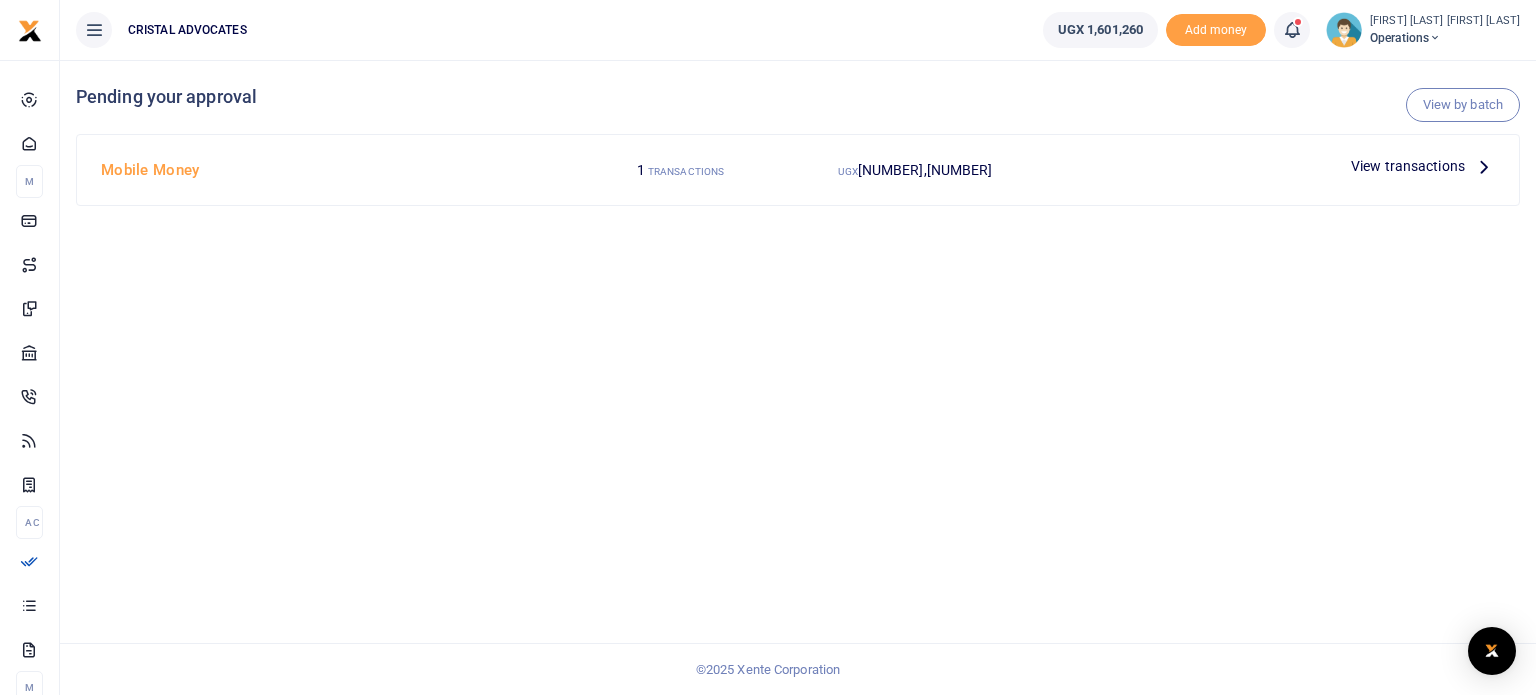 click at bounding box center [1484, 166] 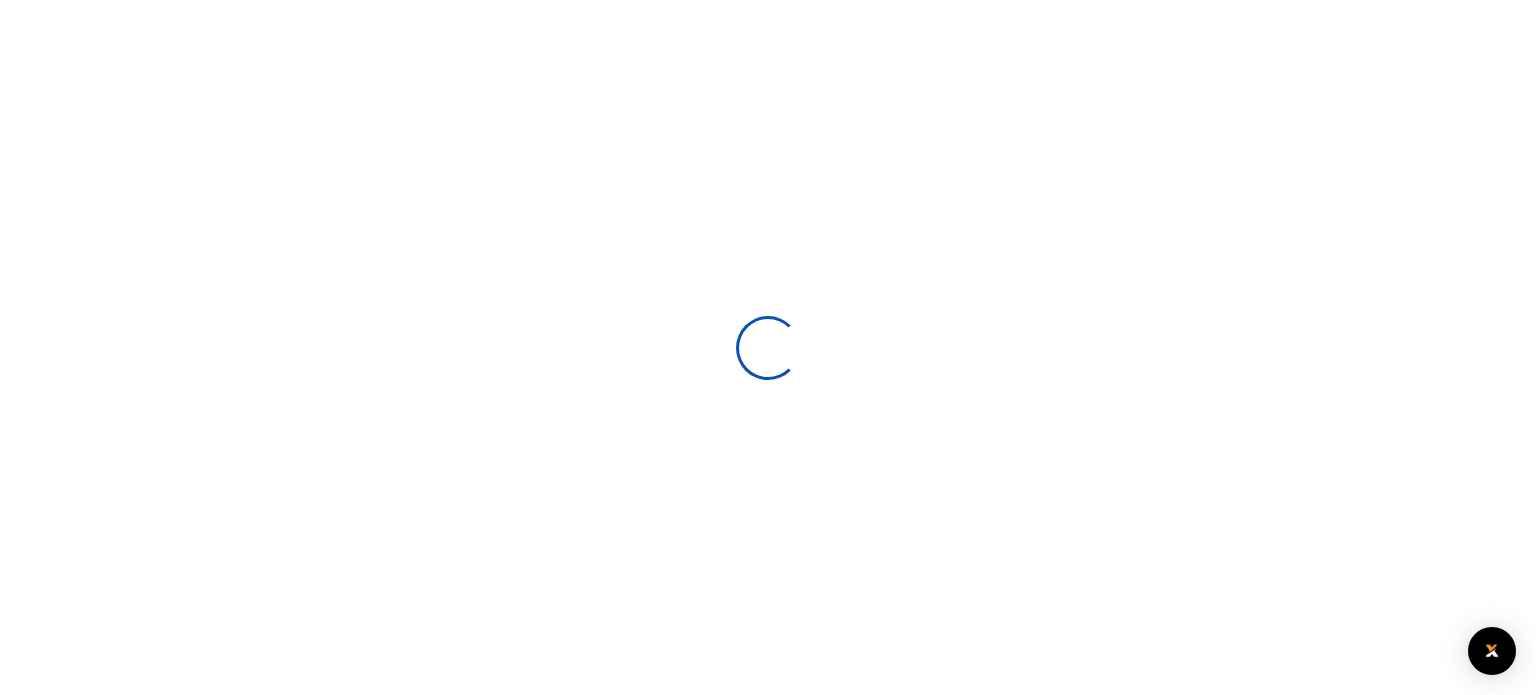 scroll, scrollTop: 0, scrollLeft: 0, axis: both 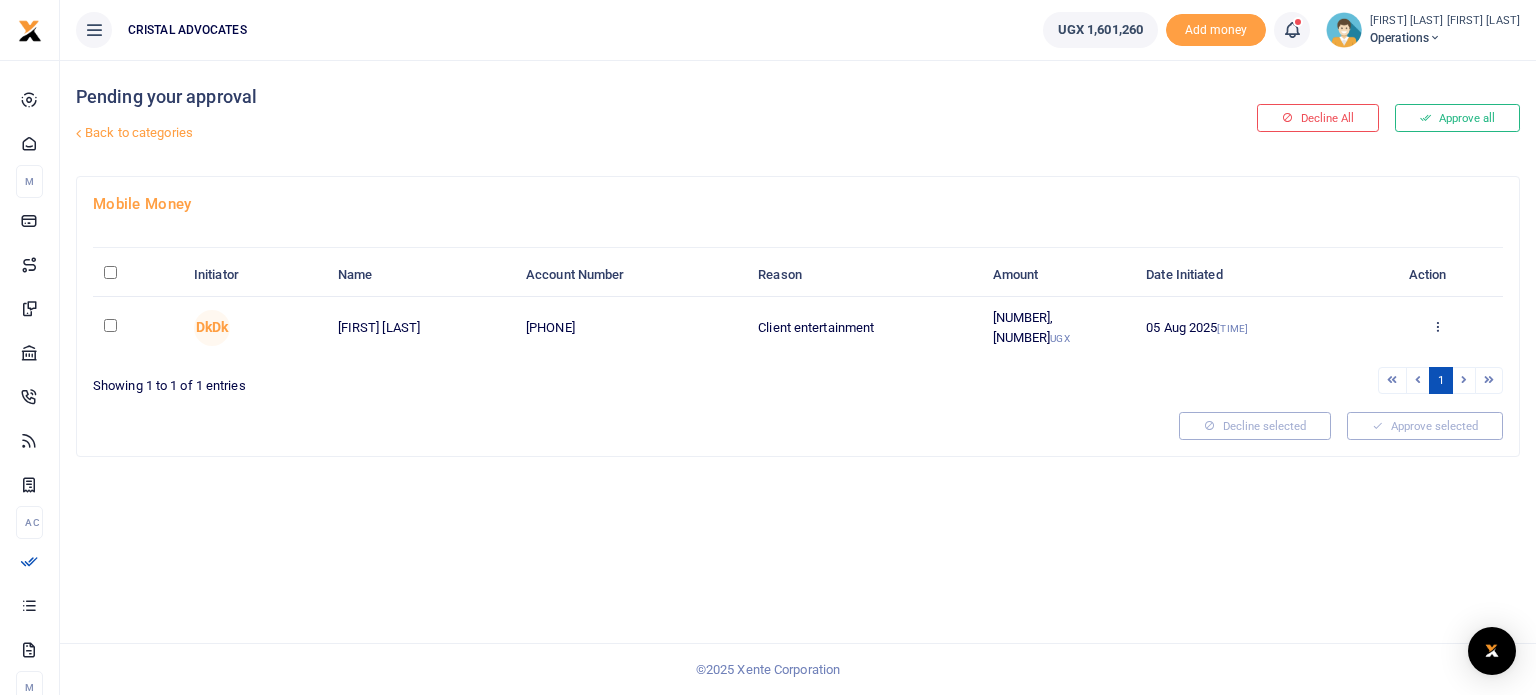 click at bounding box center (110, 325) 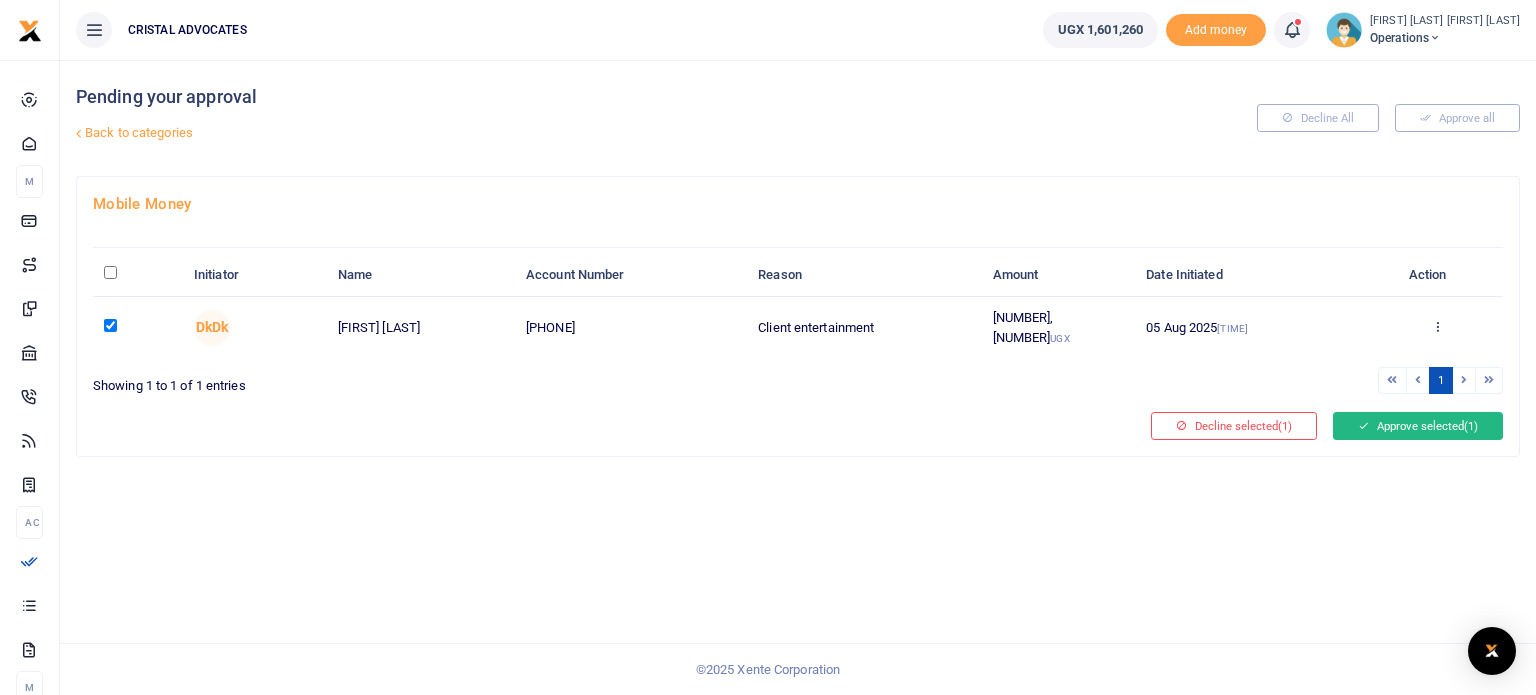 click on "Approve selected  (1)" at bounding box center (1418, 426) 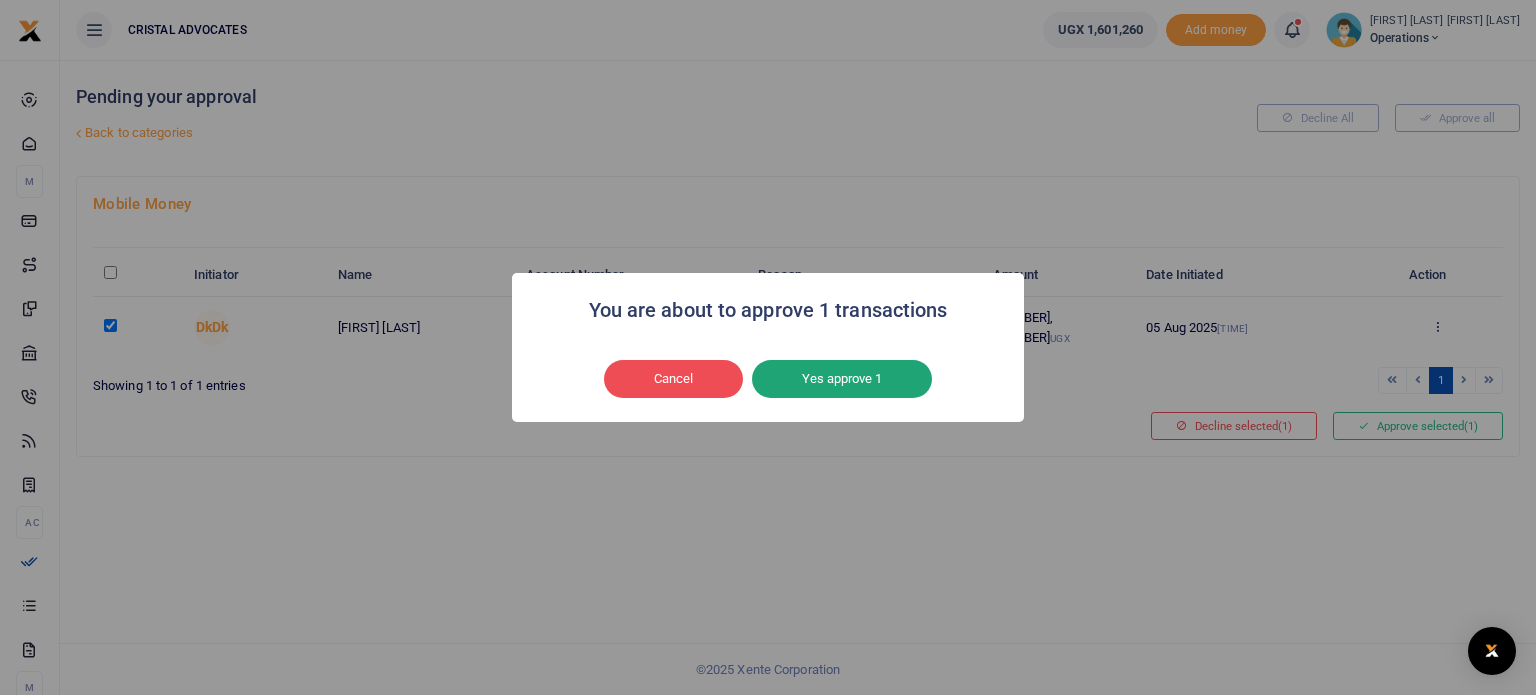 click on "Yes approve 1" at bounding box center [842, 379] 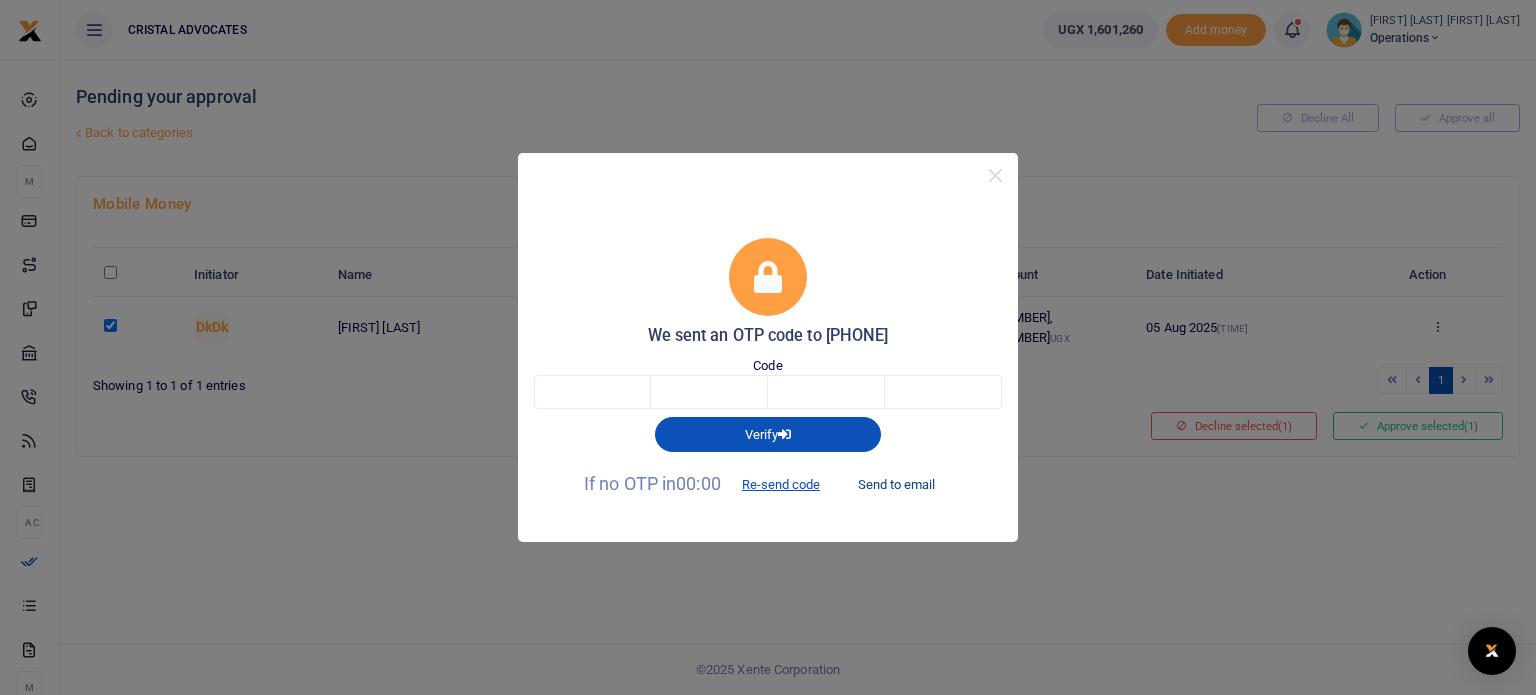 click on "Send to email" at bounding box center (896, 485) 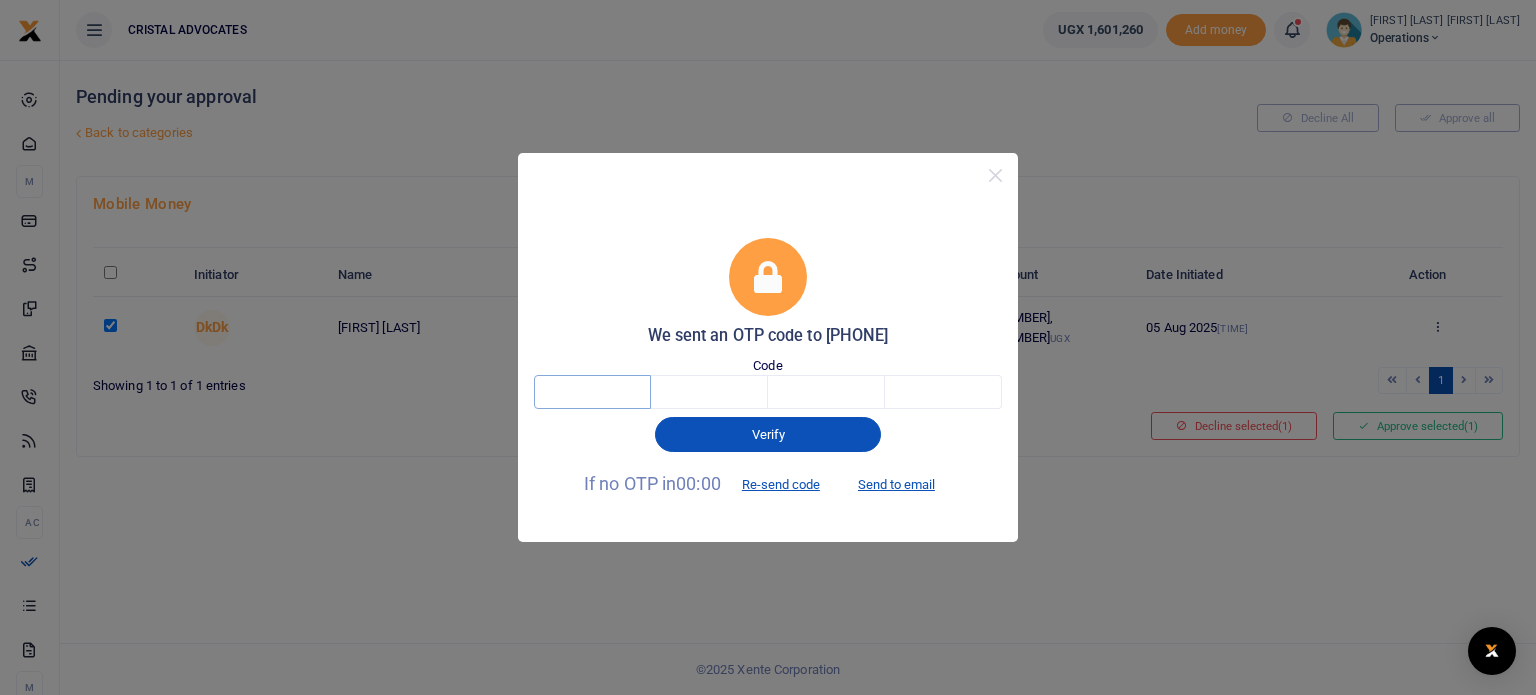 click at bounding box center (592, 392) 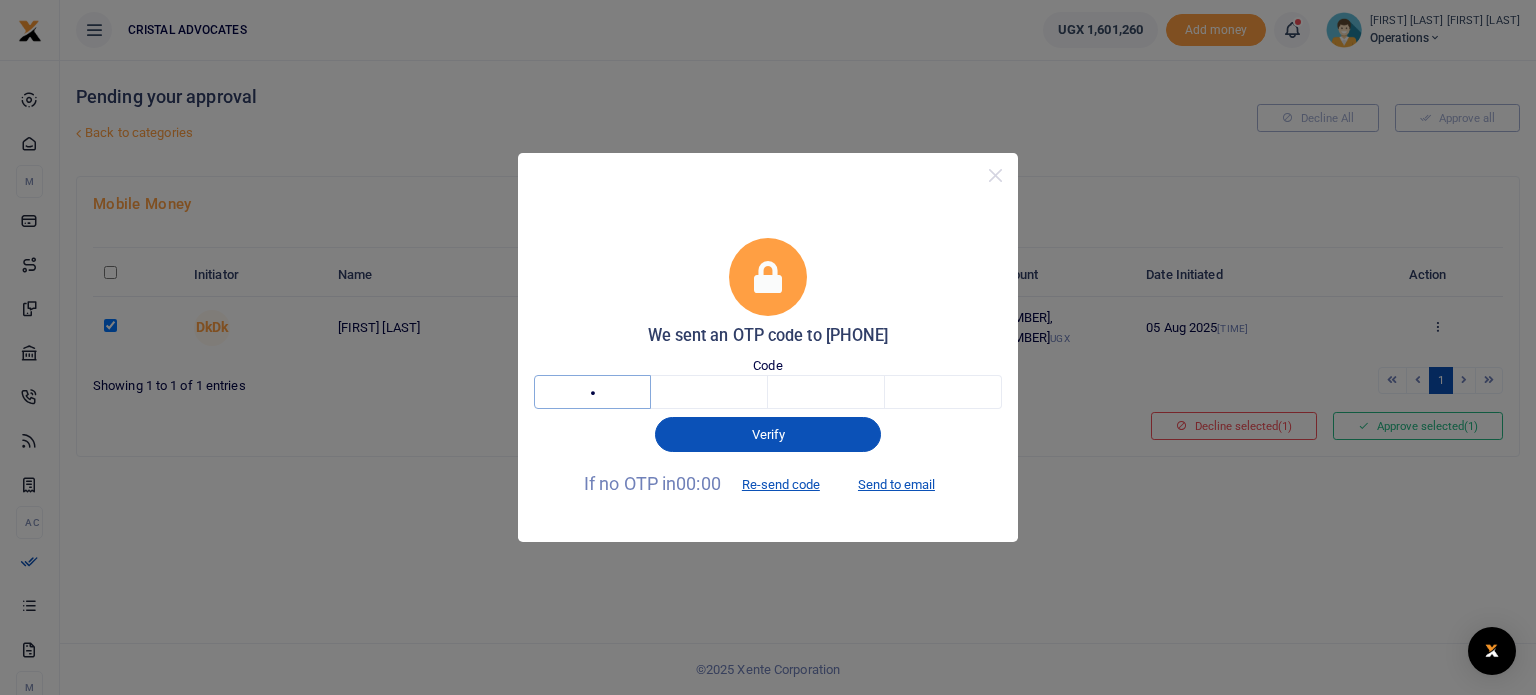 type on "3" 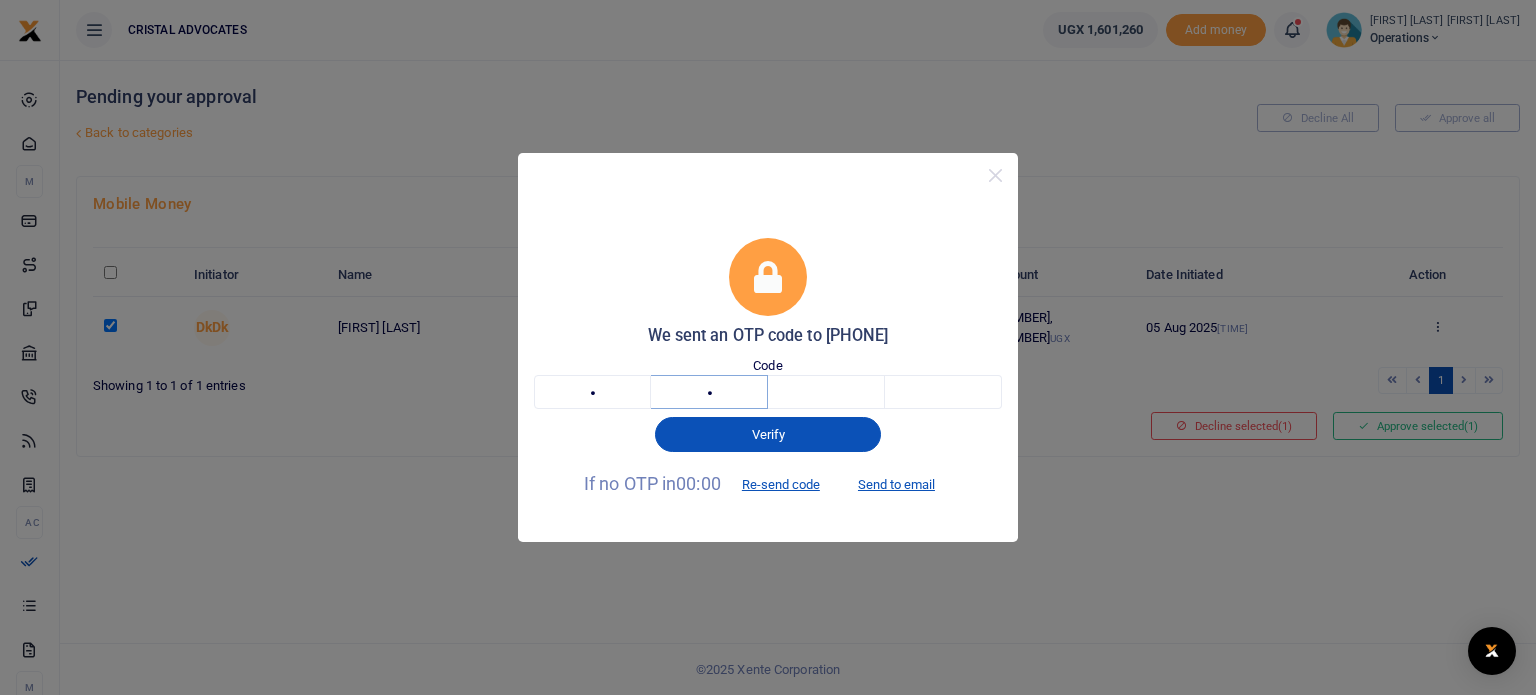 type on "6" 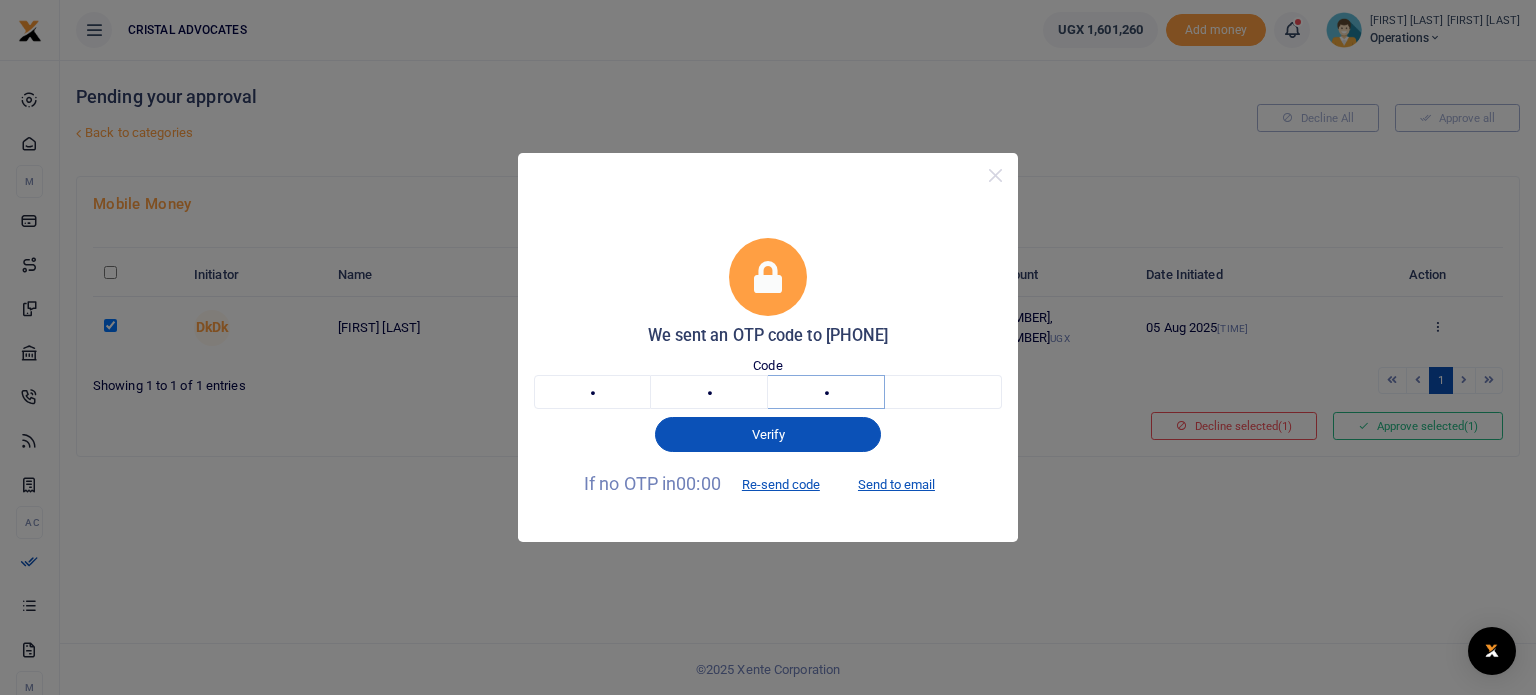 type on "6" 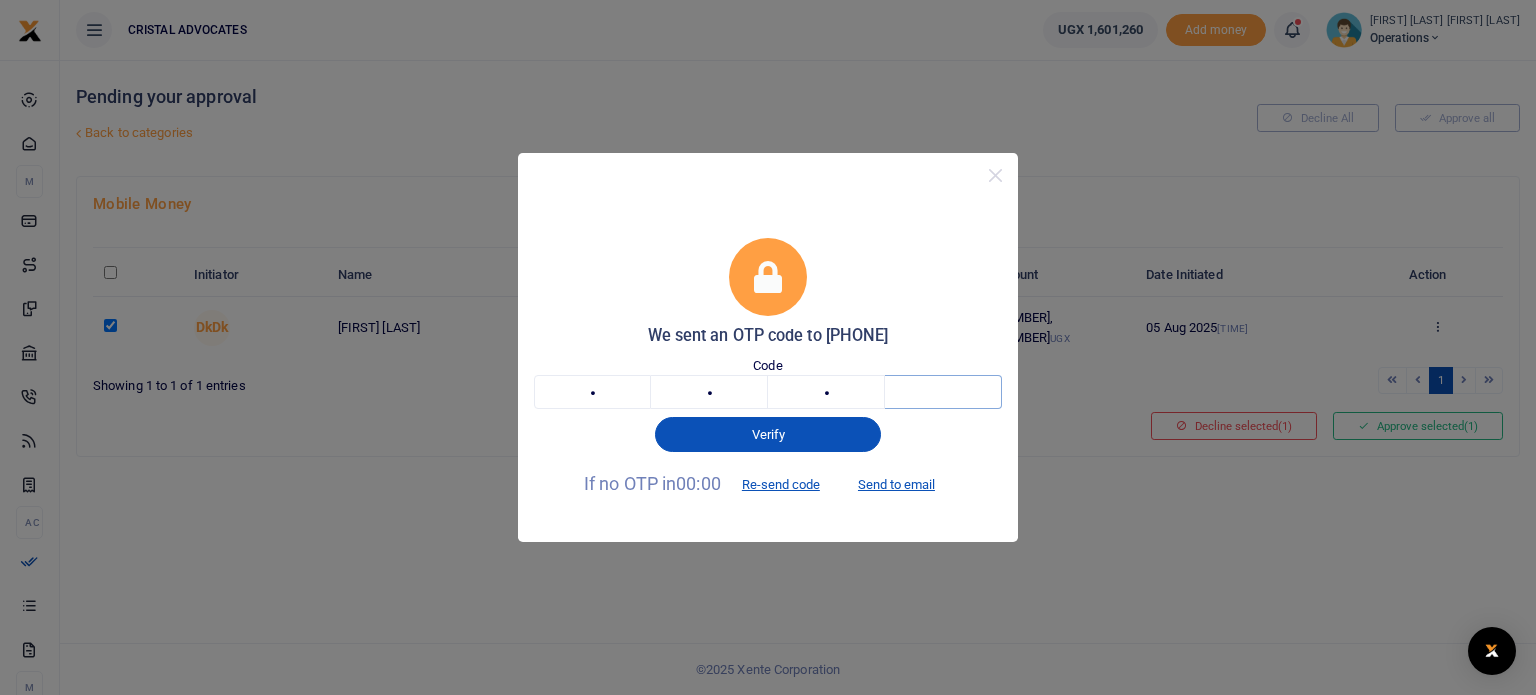 type on "0" 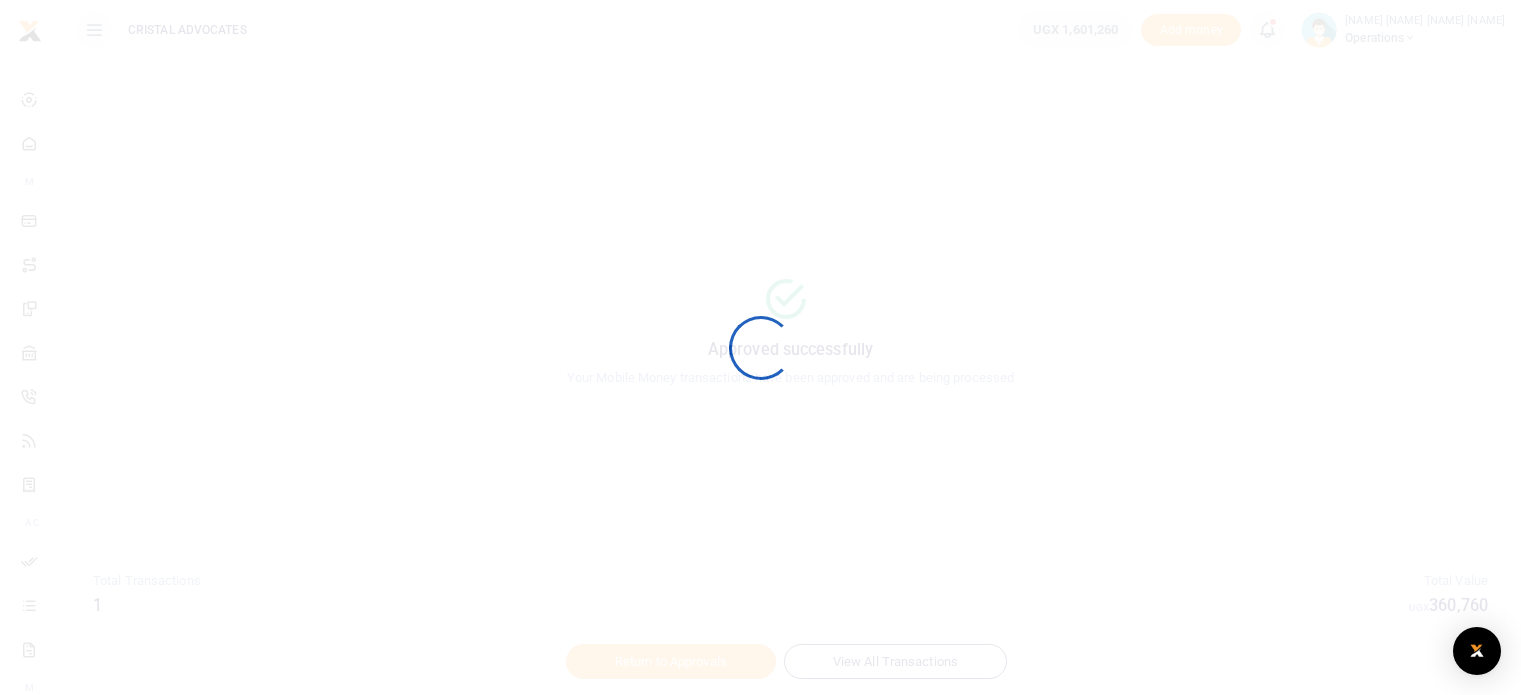 scroll, scrollTop: 0, scrollLeft: 0, axis: both 